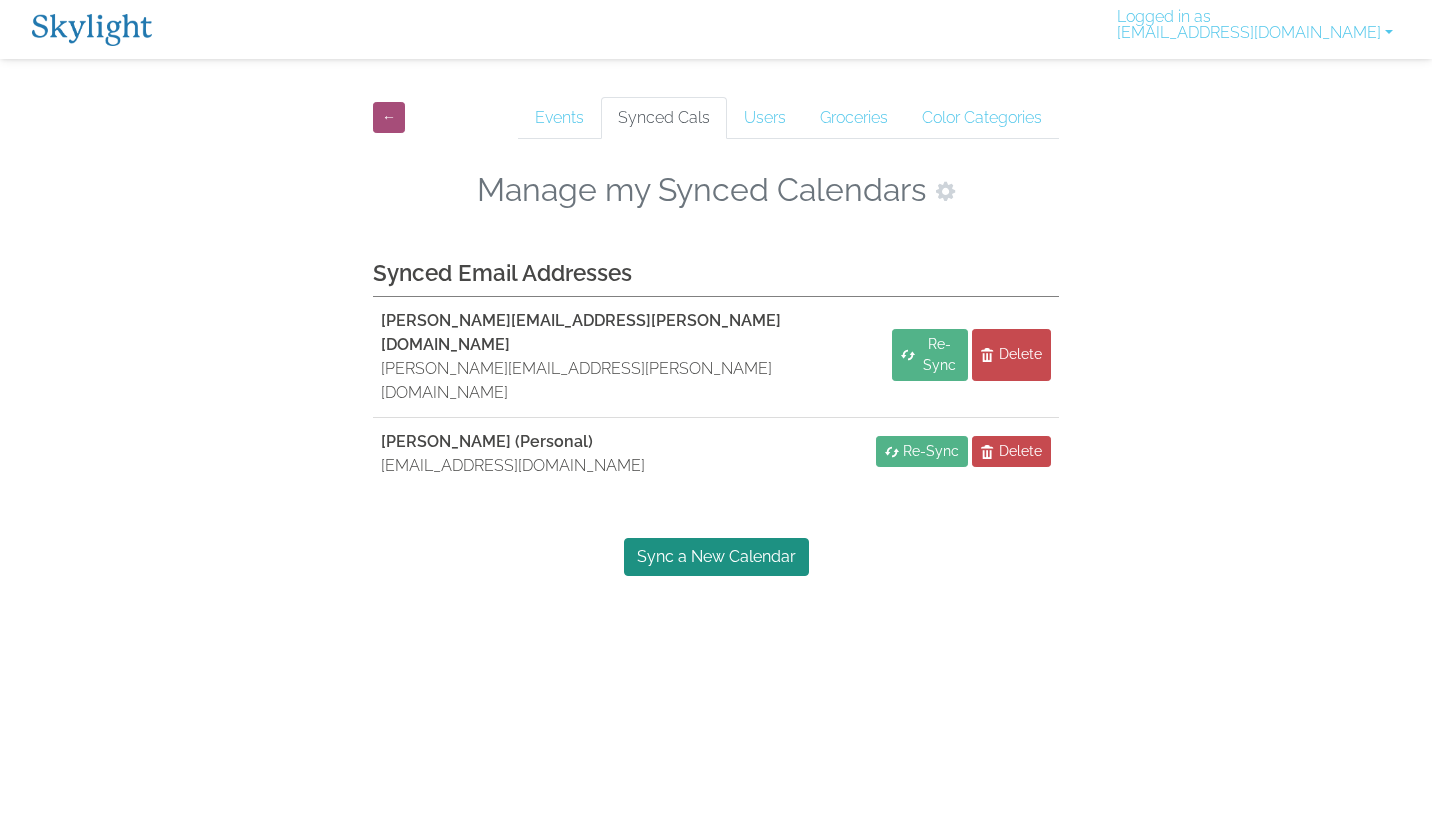 scroll, scrollTop: 0, scrollLeft: 0, axis: both 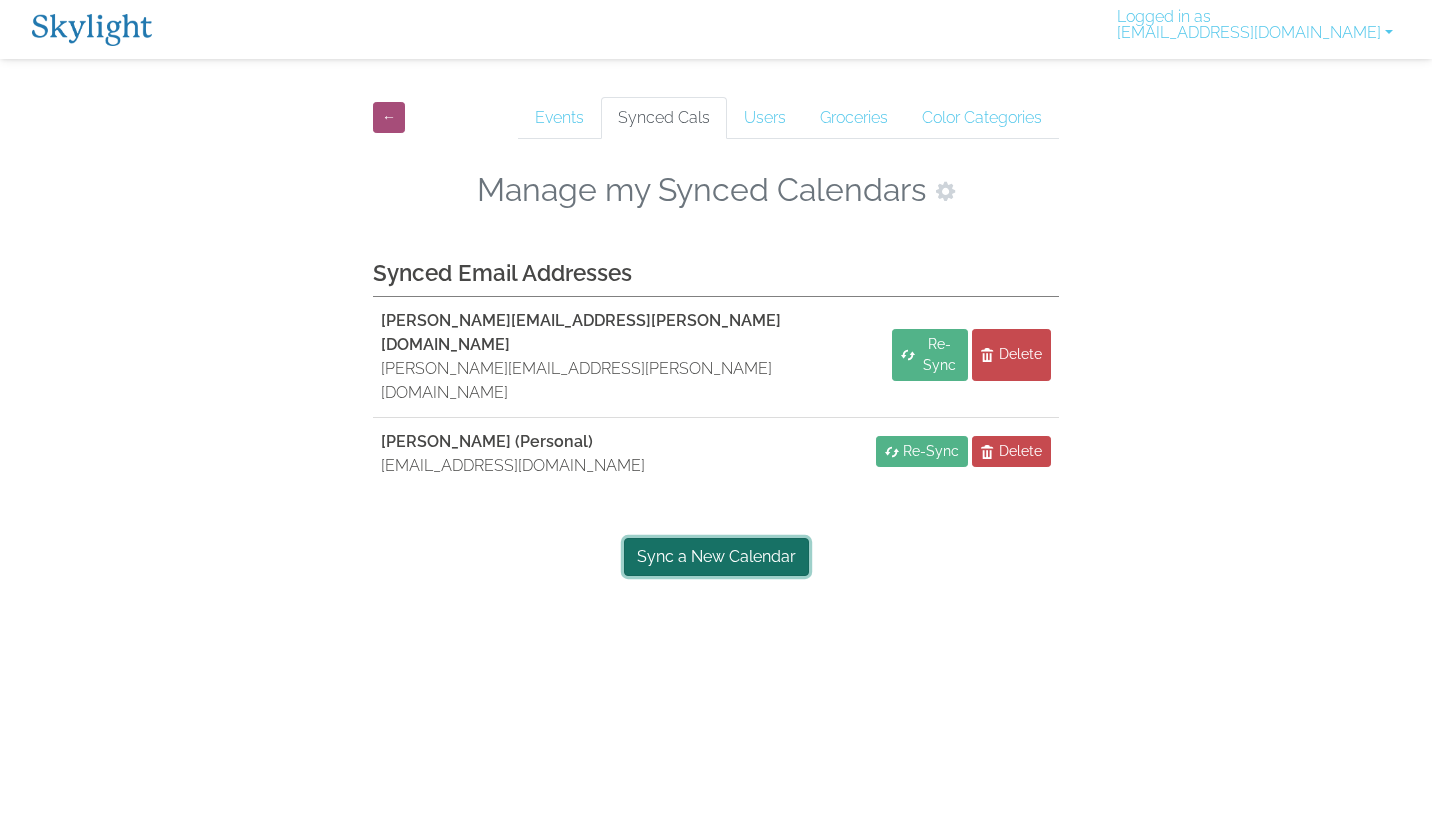 click on "Sync a New Calendar" at bounding box center [716, 557] 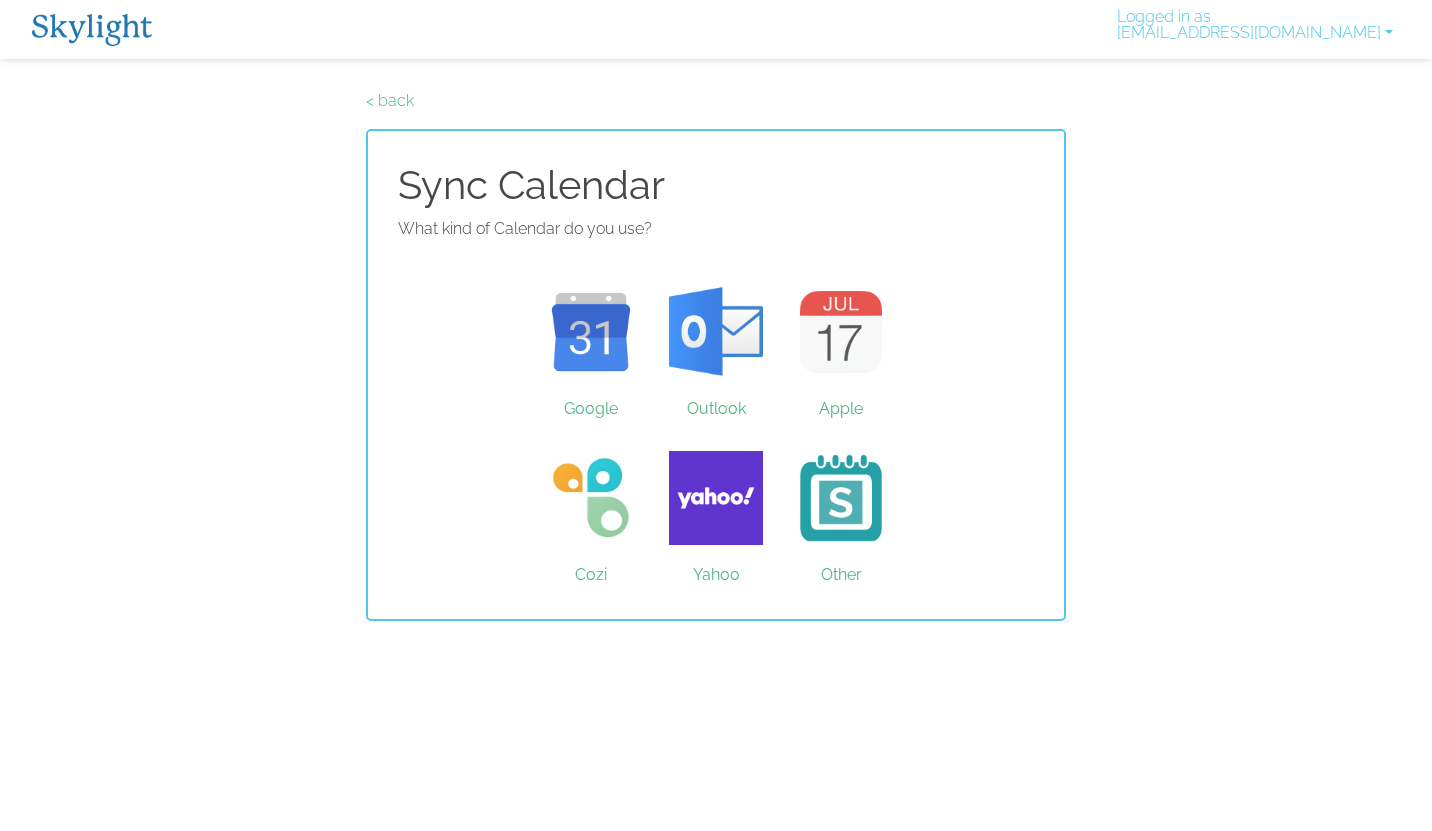 scroll, scrollTop: 0, scrollLeft: 0, axis: both 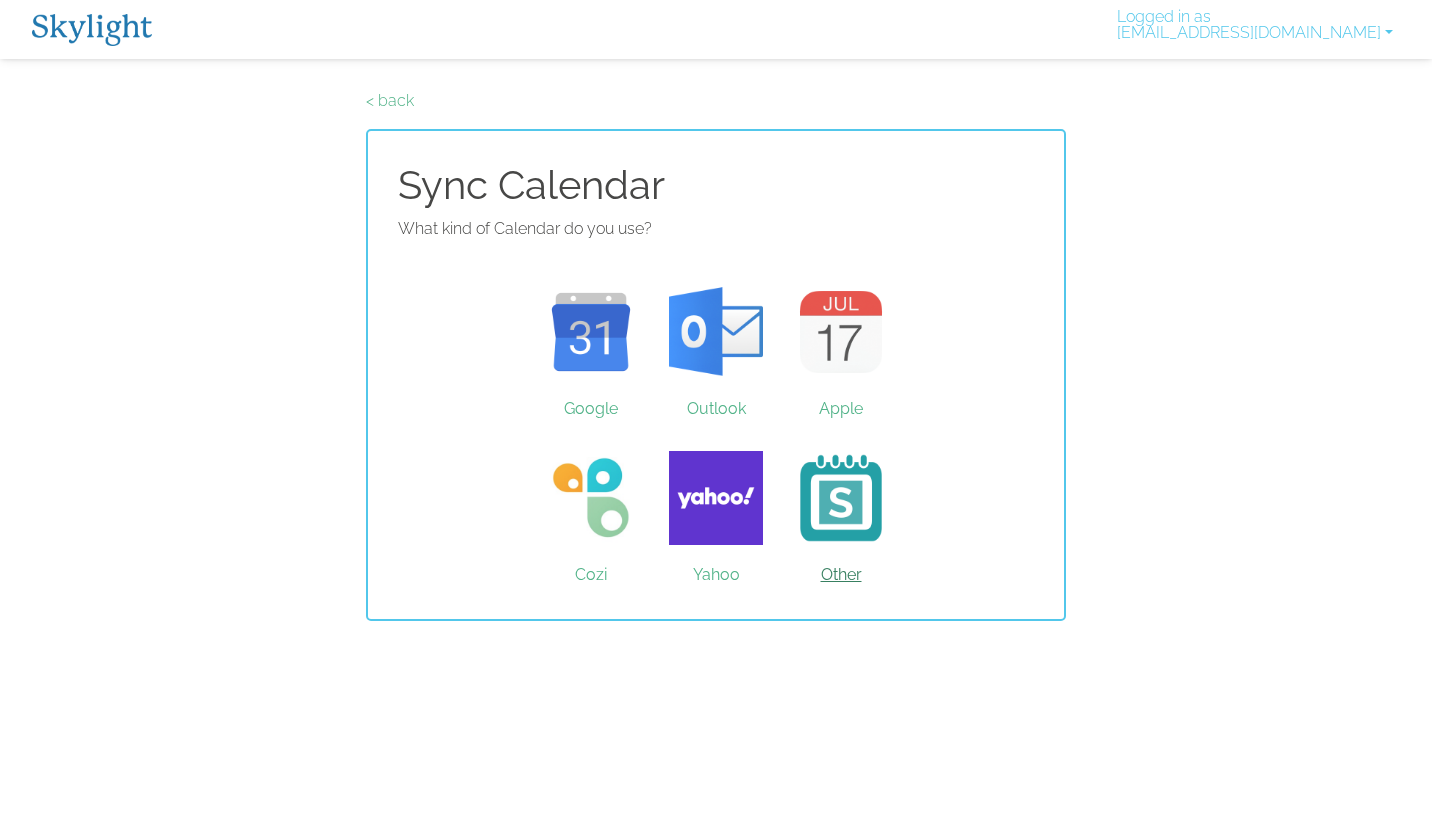 click on "Other" at bounding box center [841, 498] 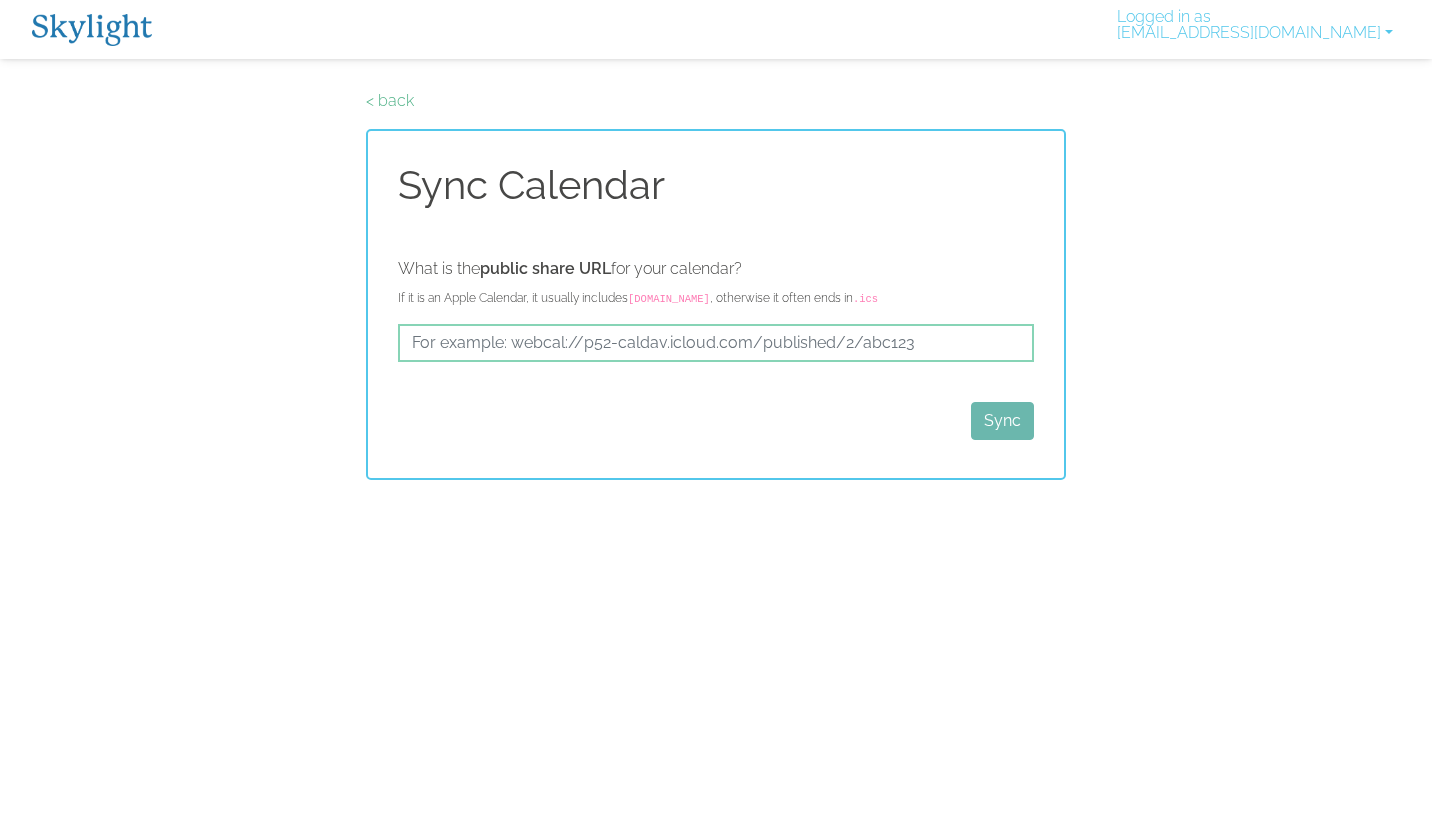 click on "Skylight App Free on the  App  store Install Logged in as kristenandjelle@gmail.com Activate New Device     Link your Plus Account     Update your Email     Delete account     Log Out     < back Sync Calendar What is the  public share URL  for your calendar? If it is an Apple Calendar, it usually includes  caldav.icloud.com , otherwise it often ends in  .ics Sync" at bounding box center (716, 240) 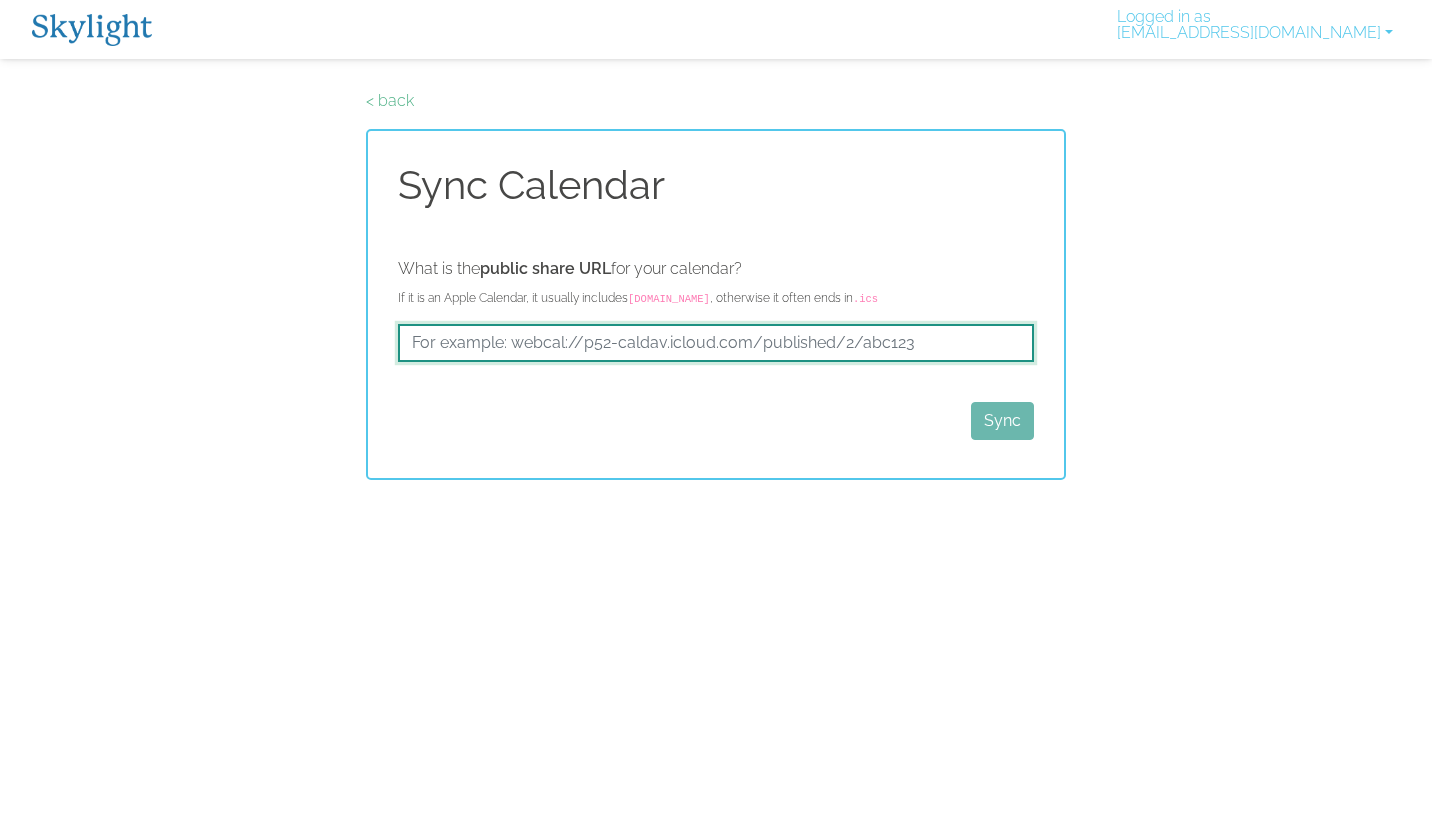 click at bounding box center (716, 343) 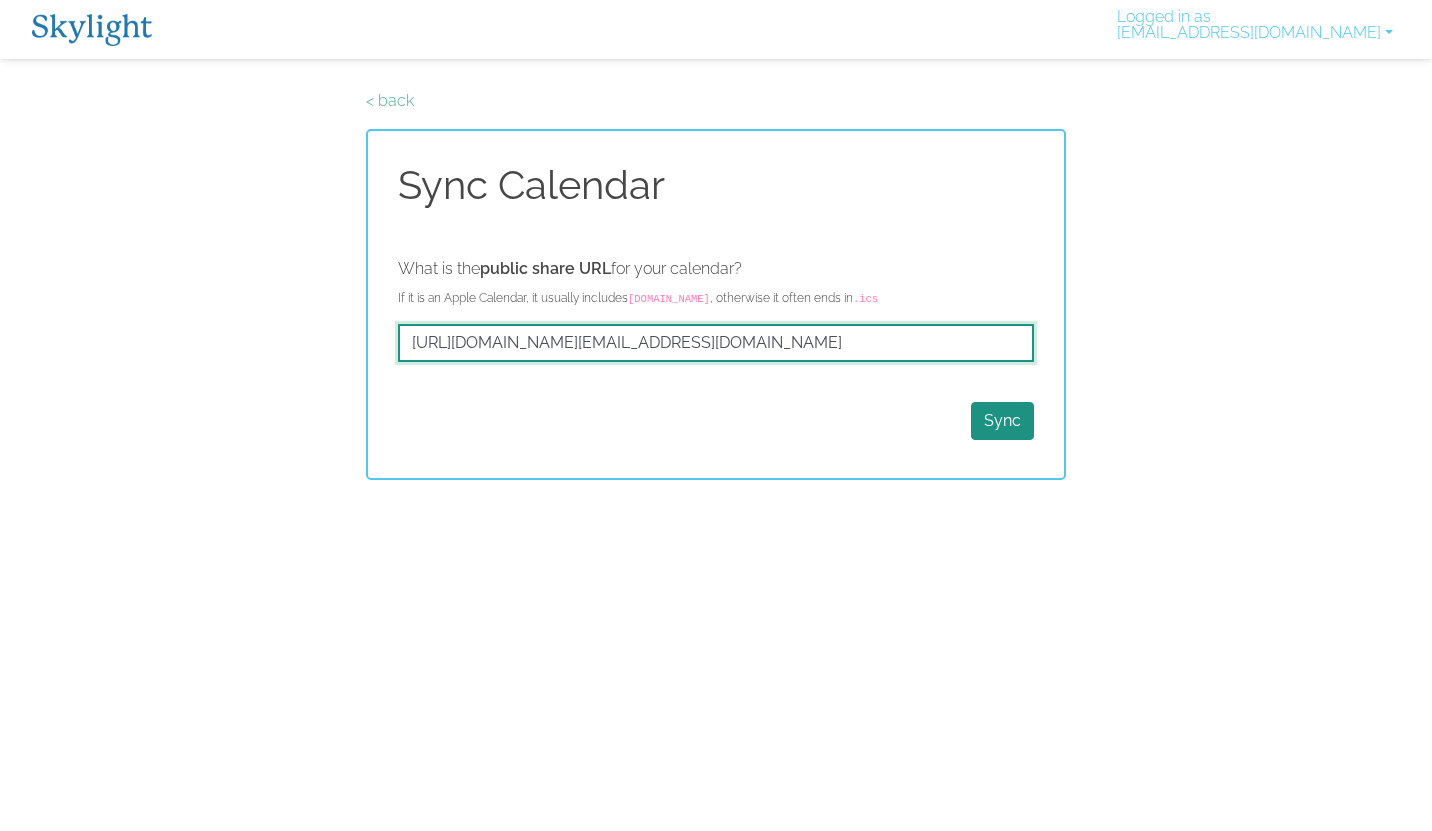 scroll, scrollTop: 0, scrollLeft: 230, axis: horizontal 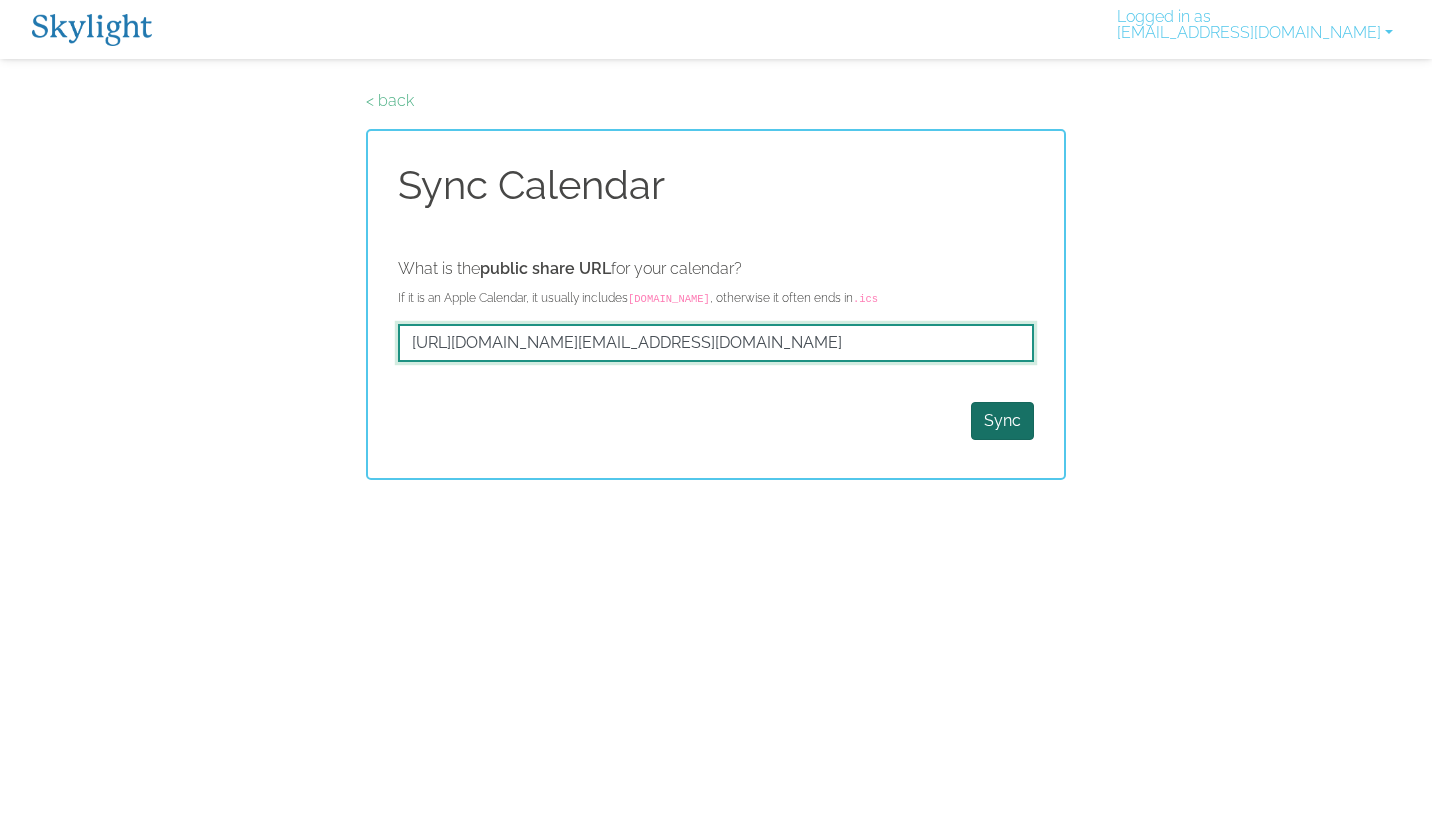 type on "https://calendar.google.com/calendar/embed?src=ksaruwatari%40xwf.google.com&ctz=America%2FLos_Angeles" 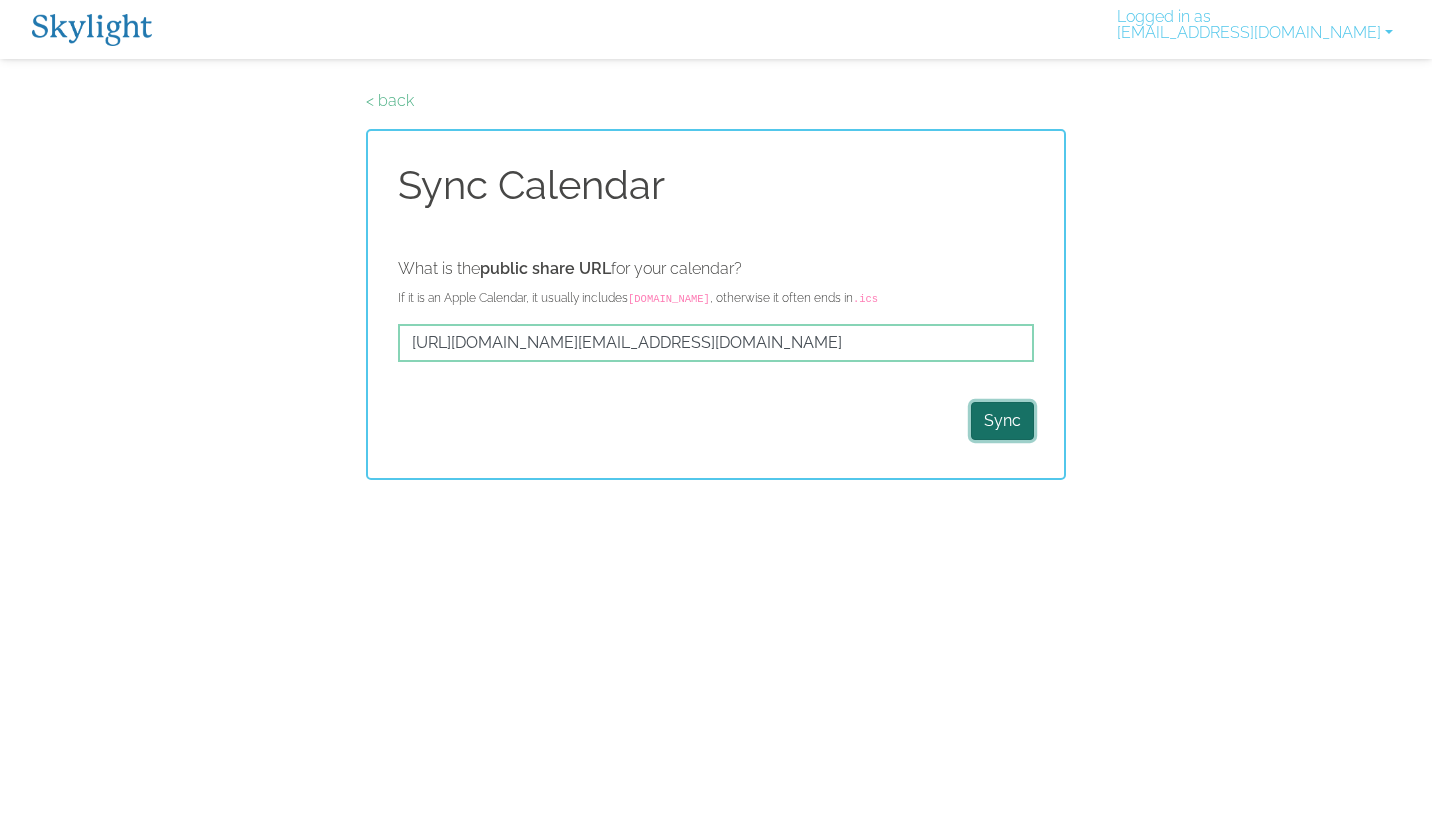 scroll, scrollTop: 0, scrollLeft: 0, axis: both 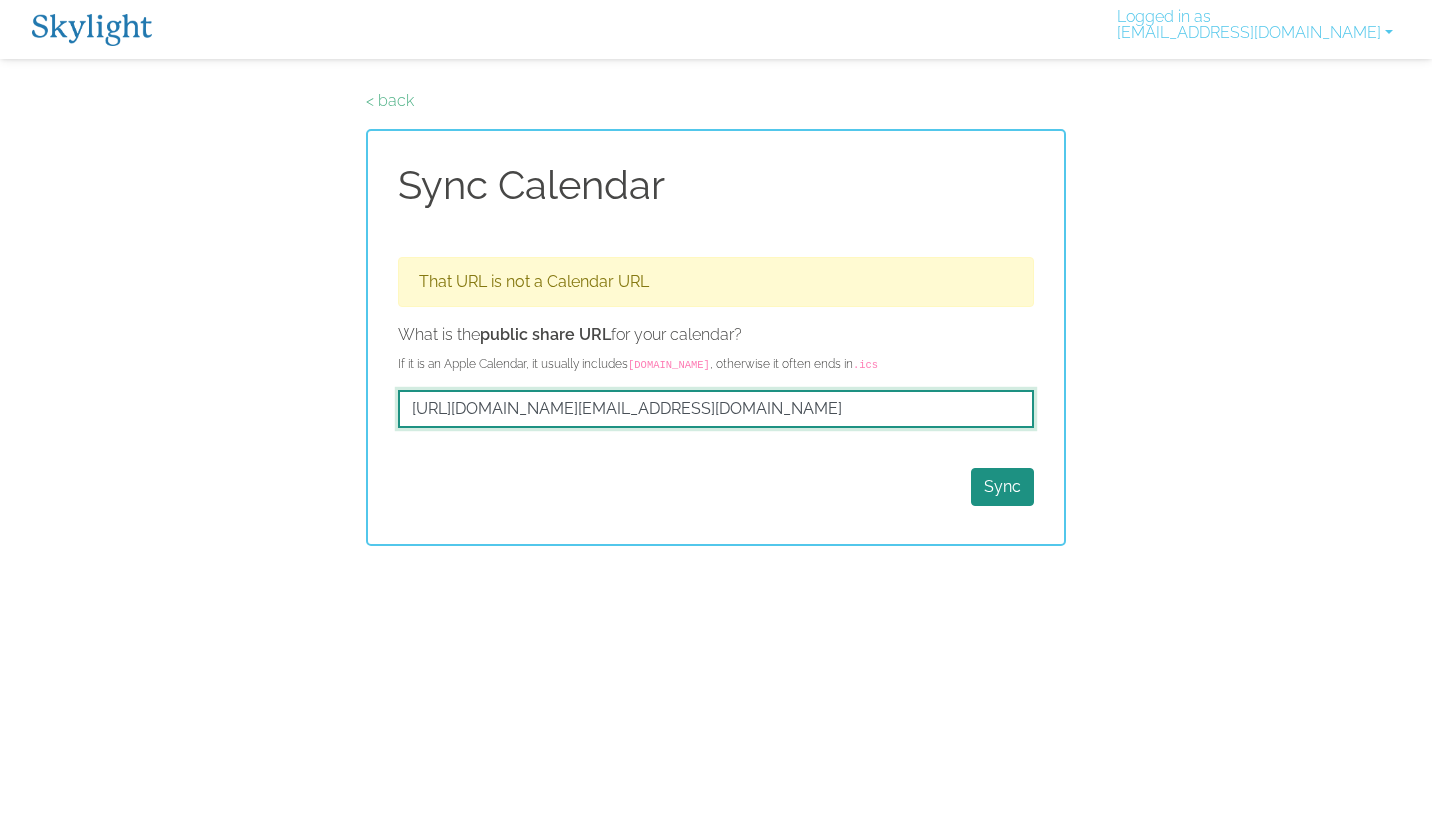 drag, startPoint x: 845, startPoint y: 414, endPoint x: 1091, endPoint y: 409, distance: 246.05081 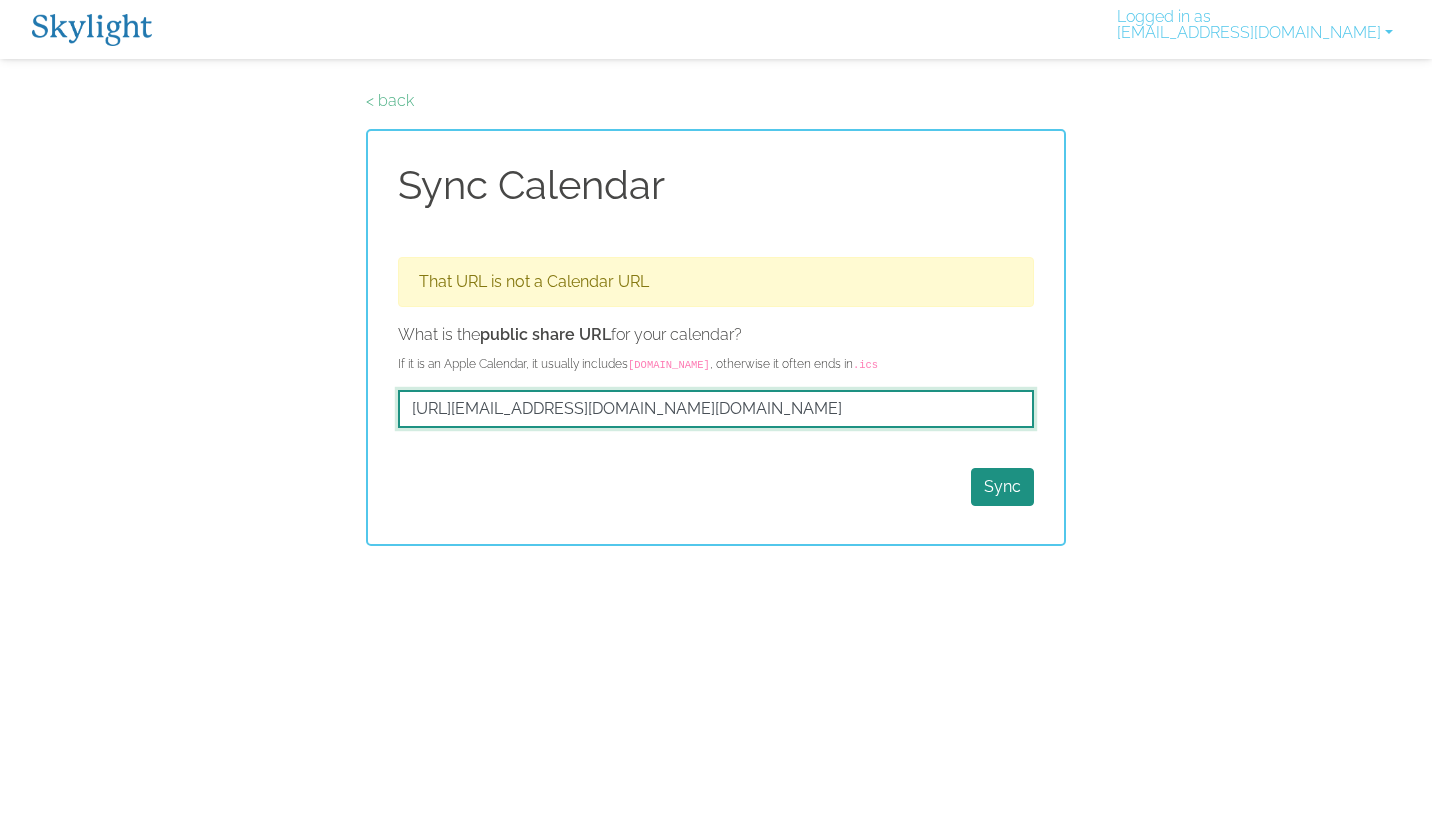 scroll, scrollTop: 0, scrollLeft: 232, axis: horizontal 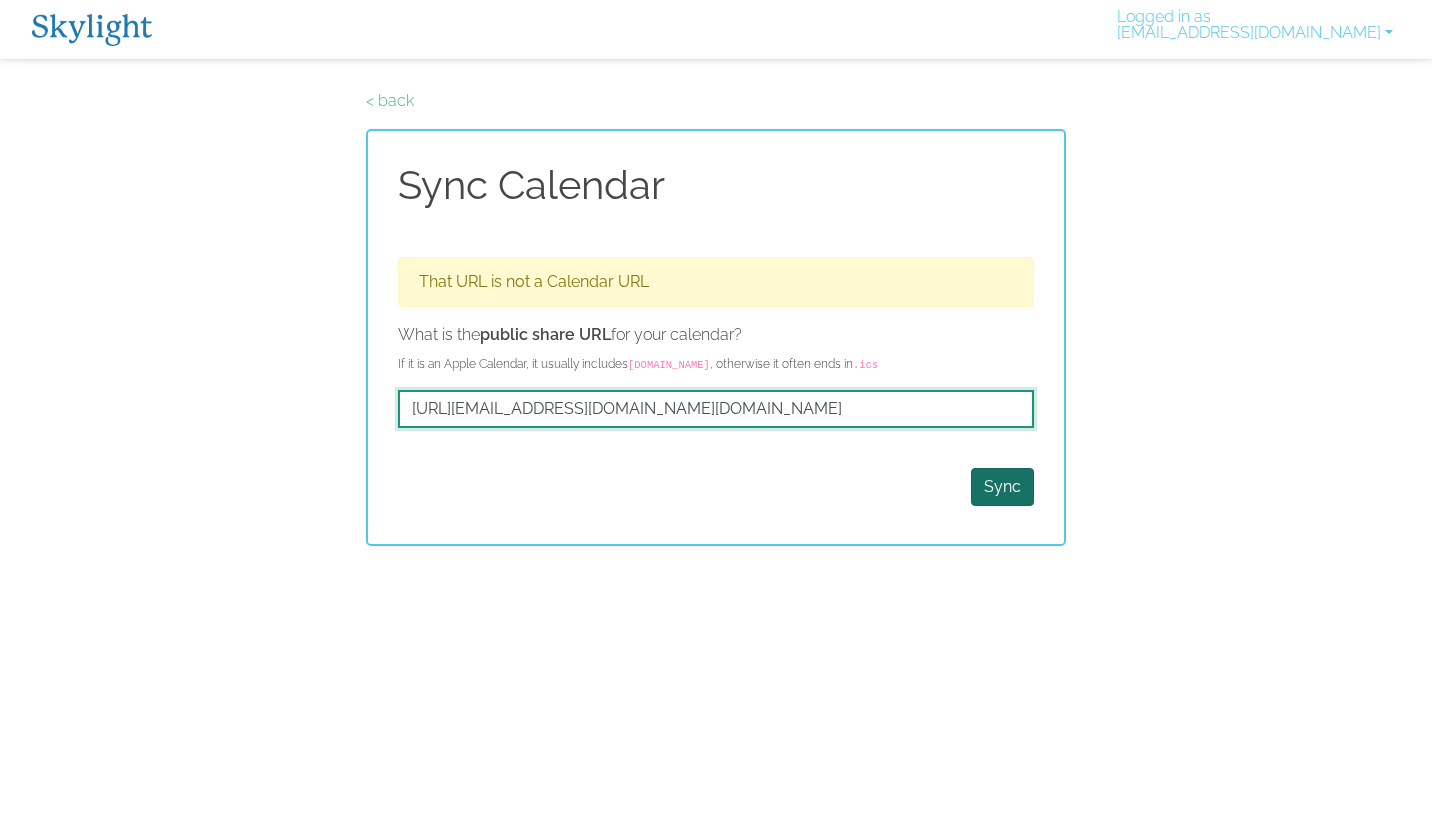 type on "https://calendar.google.com/calendar/u/0/embed?src=ksaruwatari@xwf.google.com&ctz=America/Los_Angeles" 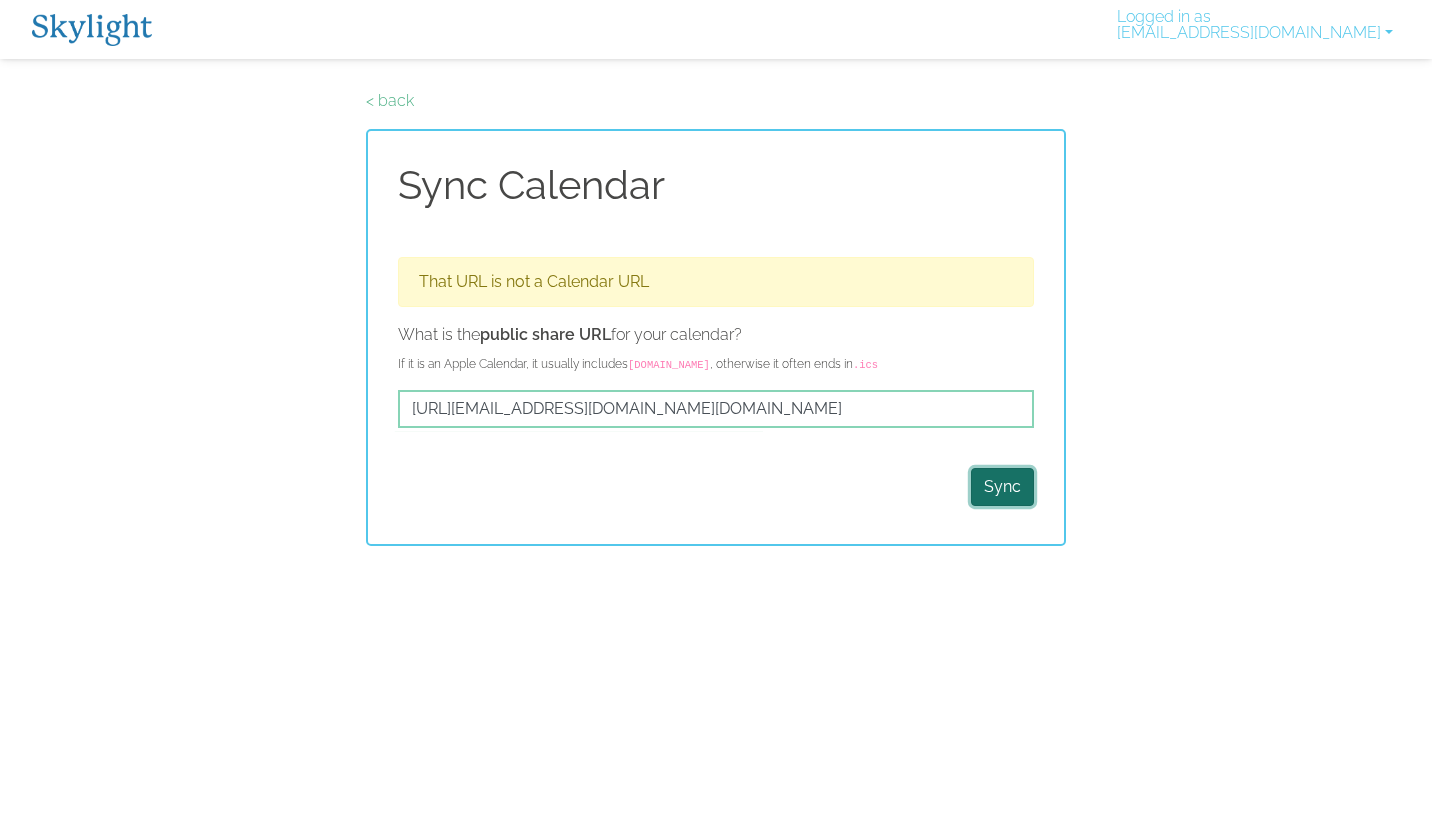 scroll, scrollTop: 0, scrollLeft: 0, axis: both 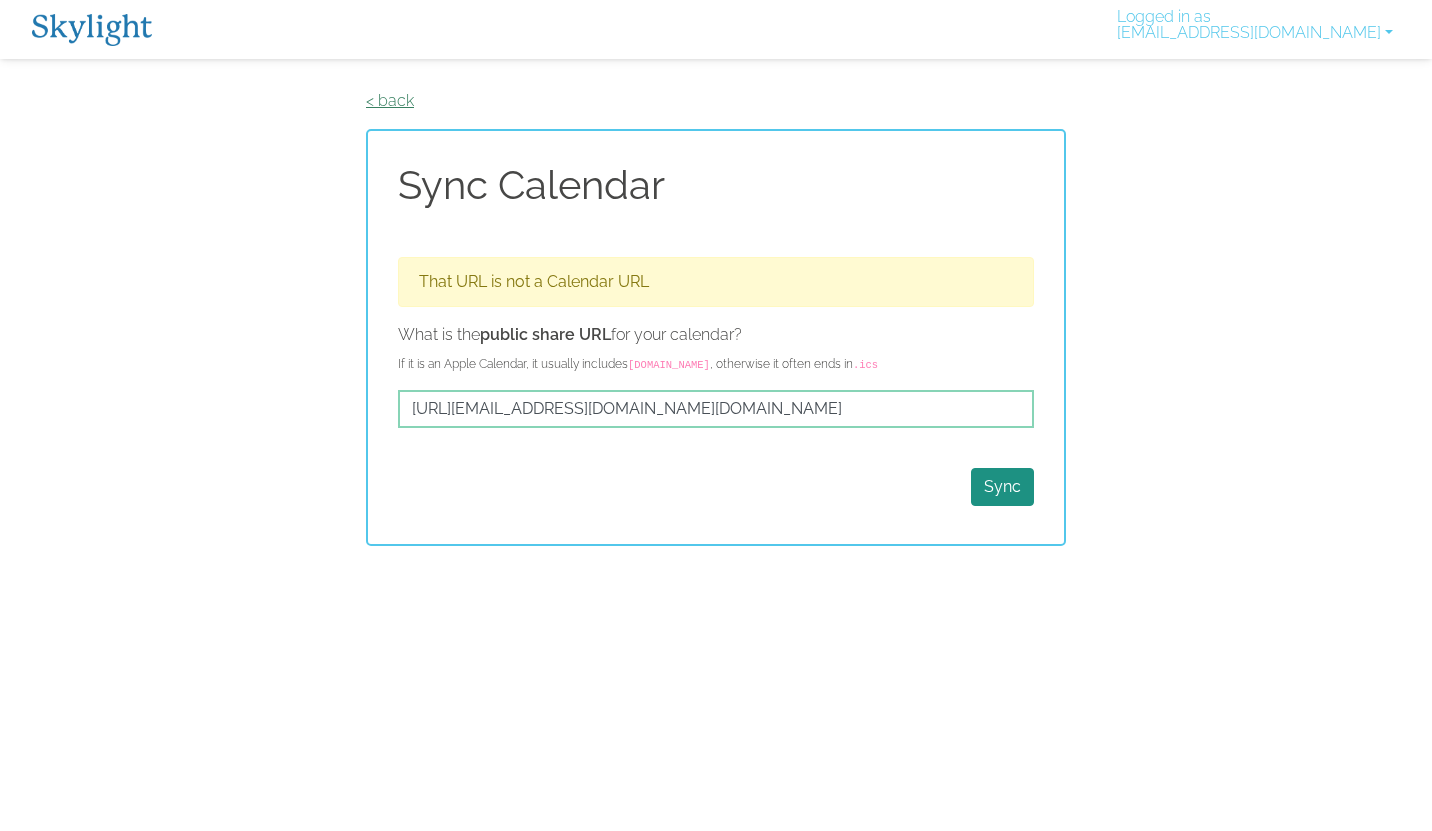 click on "< back" at bounding box center [390, 100] 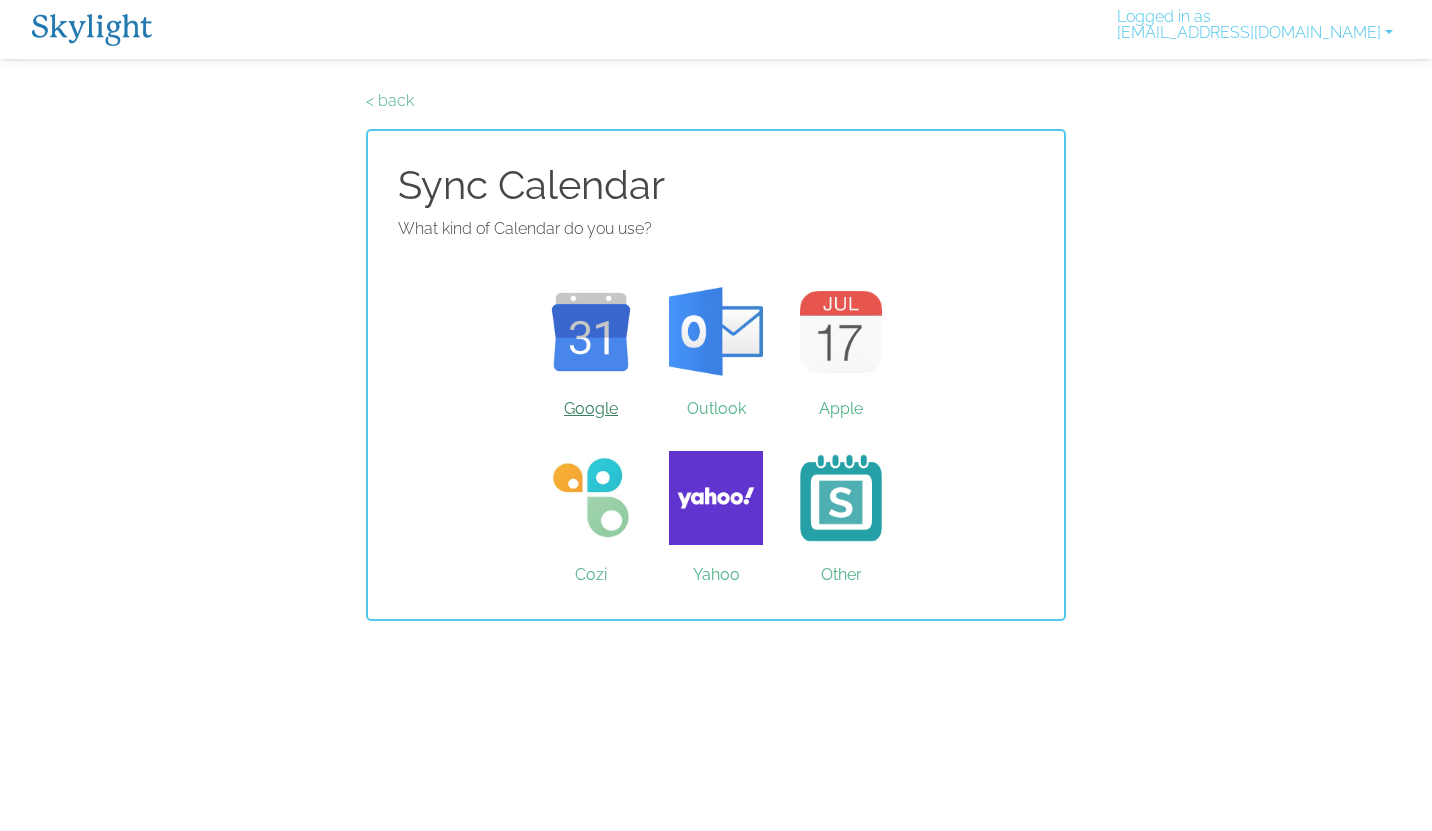 click on "Google" at bounding box center [591, 332] 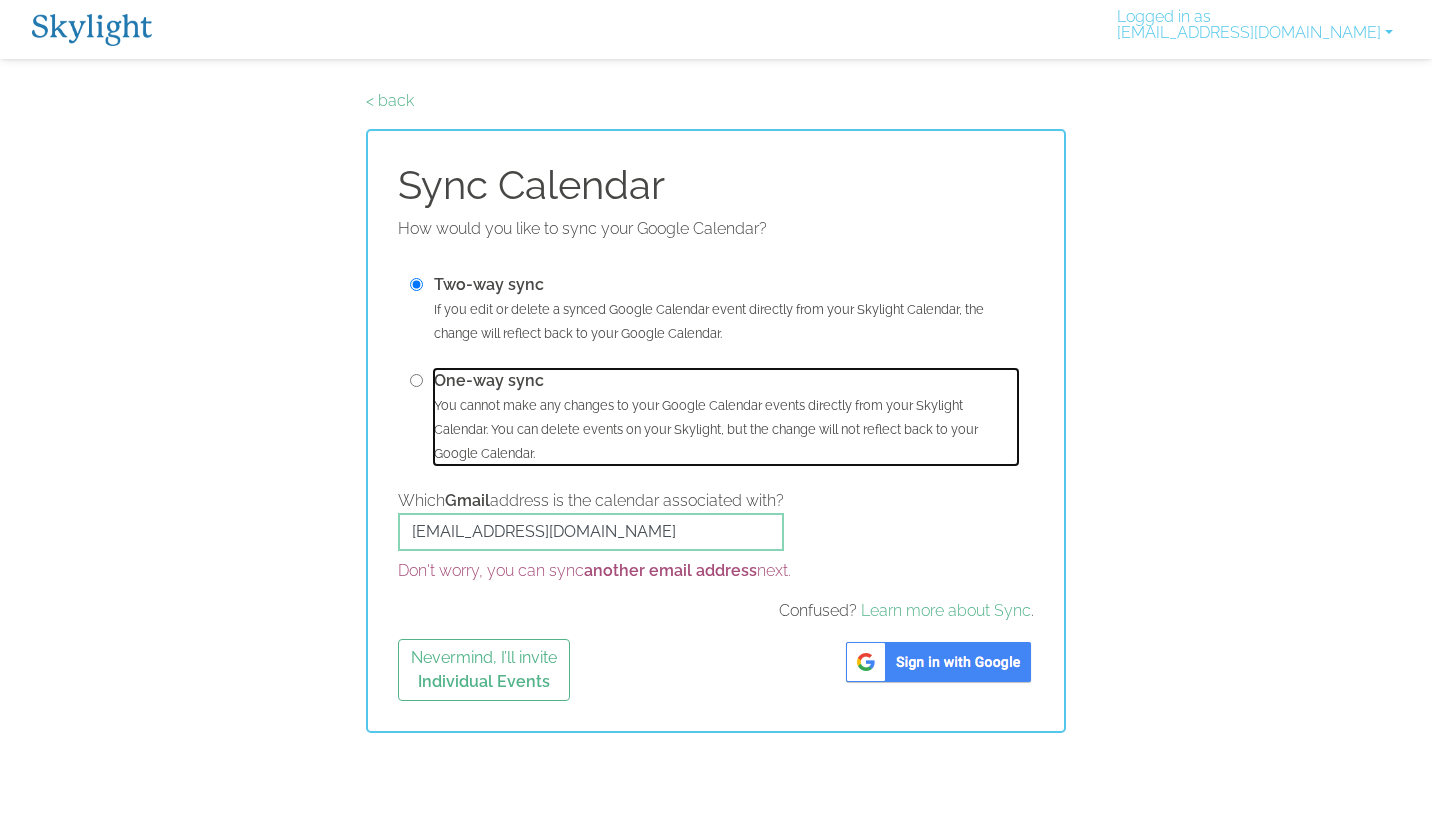 click on "One-way sync" at bounding box center [489, 380] 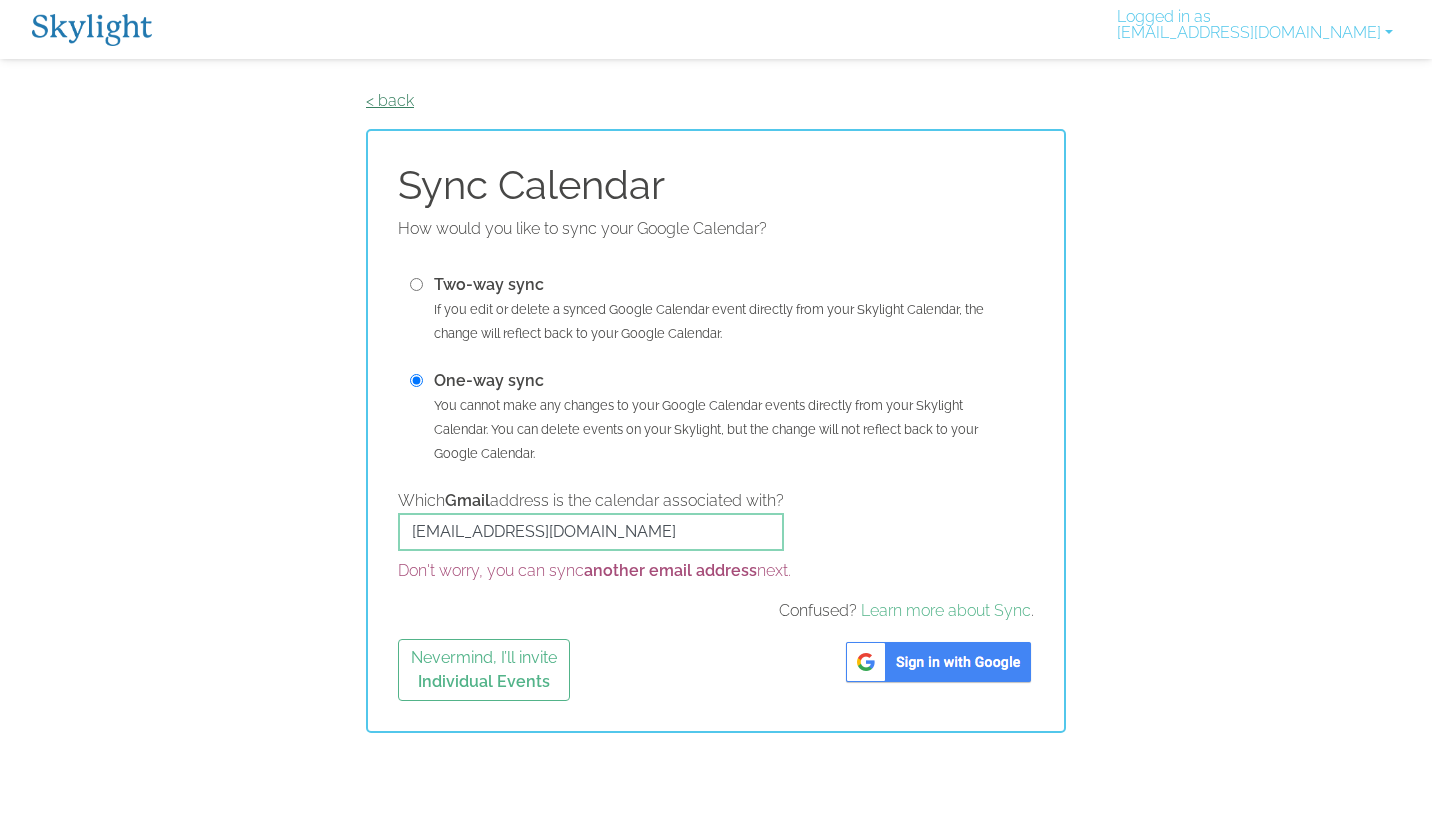 click on "< back" at bounding box center (390, 100) 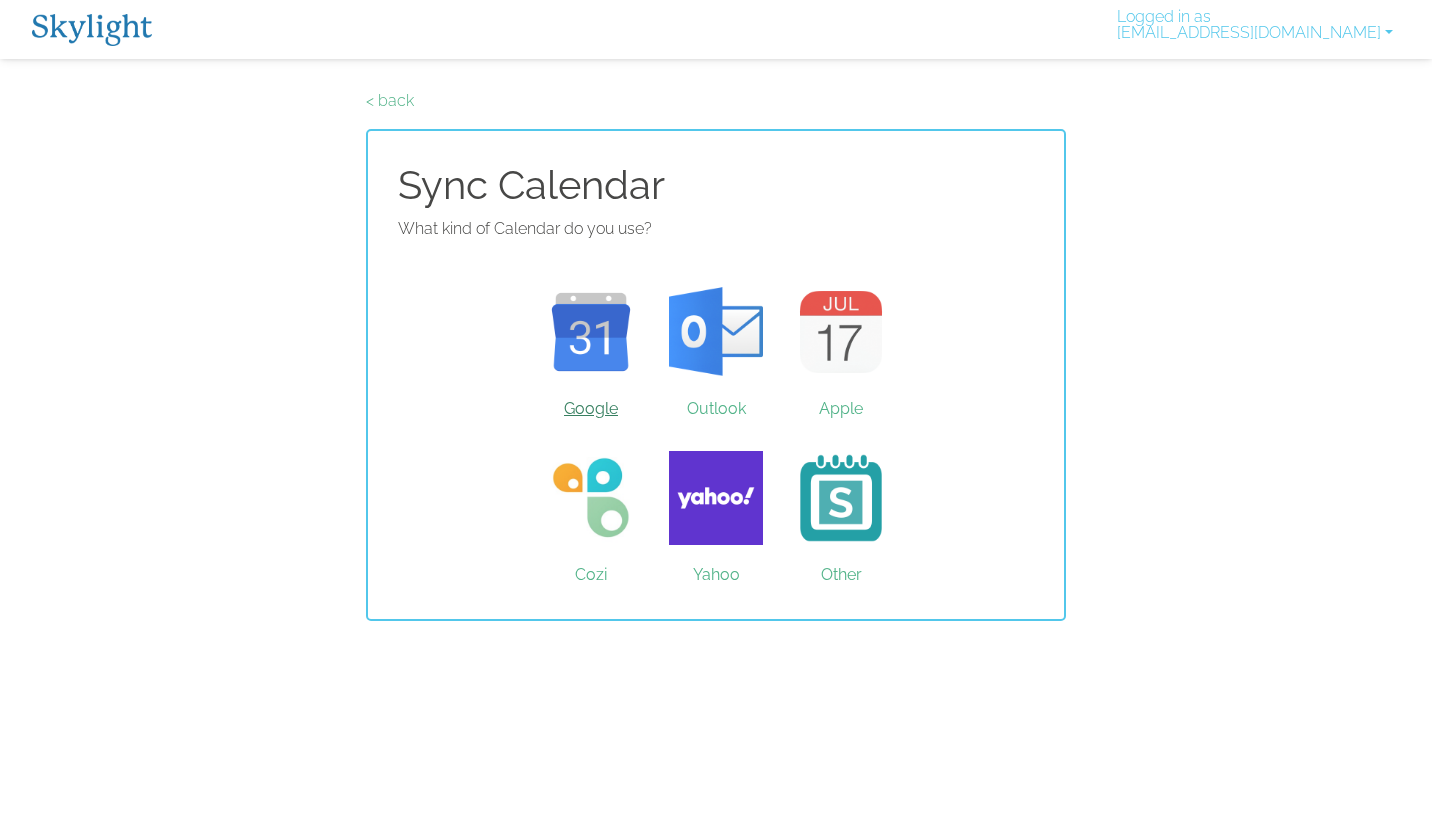 click on "Google" at bounding box center [591, 332] 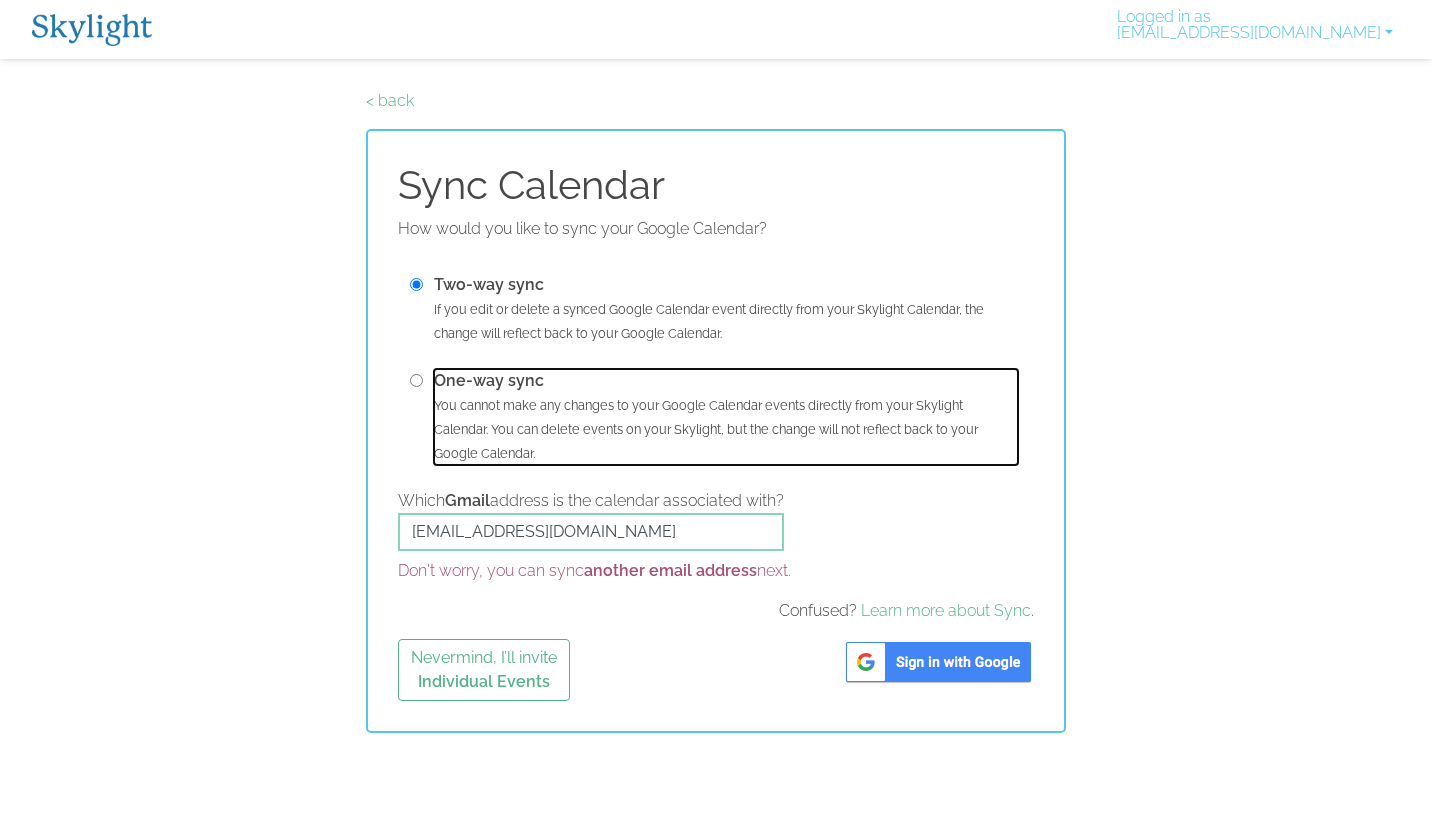 click on "One-way sync" at bounding box center [489, 380] 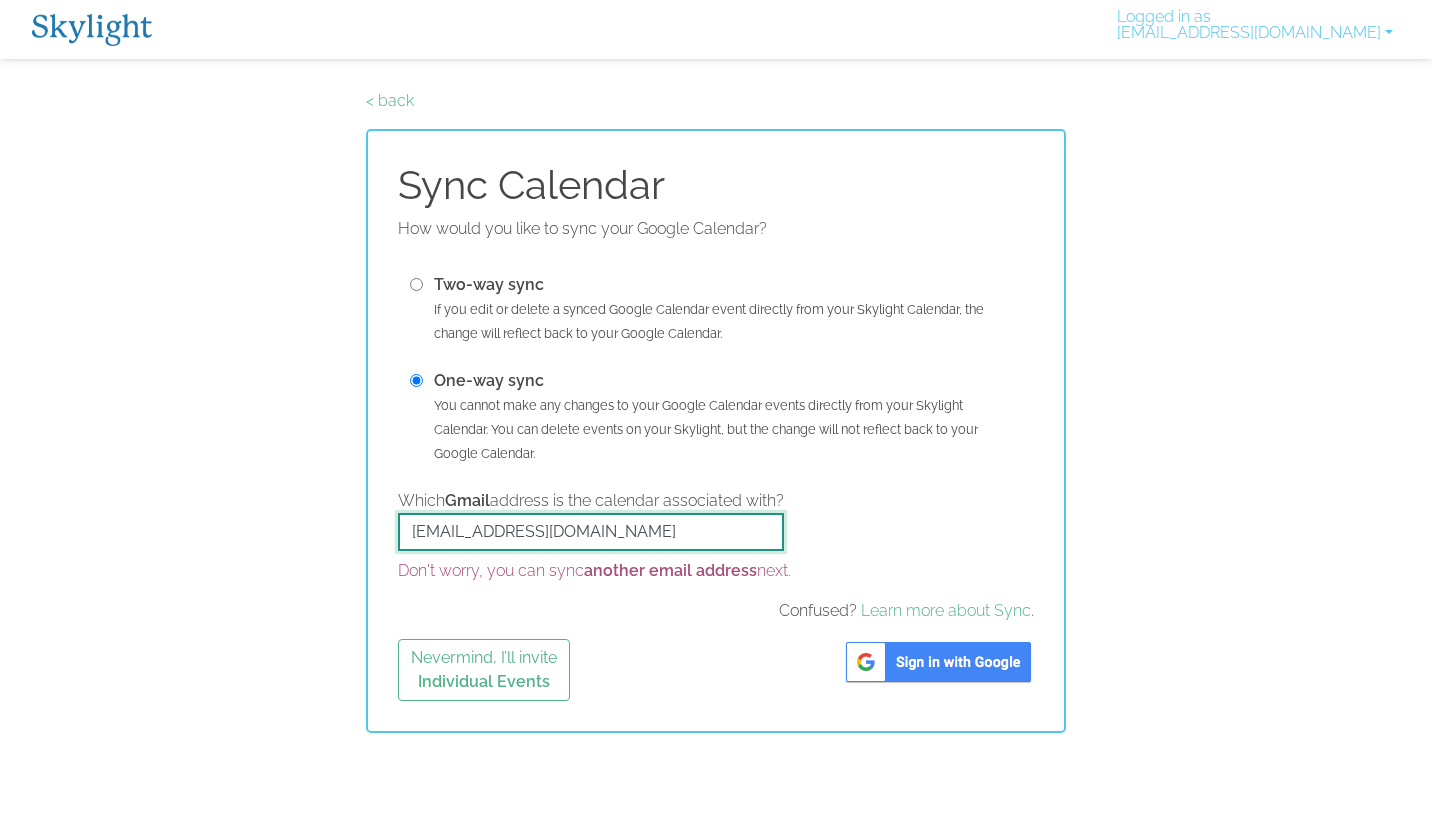drag, startPoint x: 664, startPoint y: 534, endPoint x: 462, endPoint y: 530, distance: 202.0396 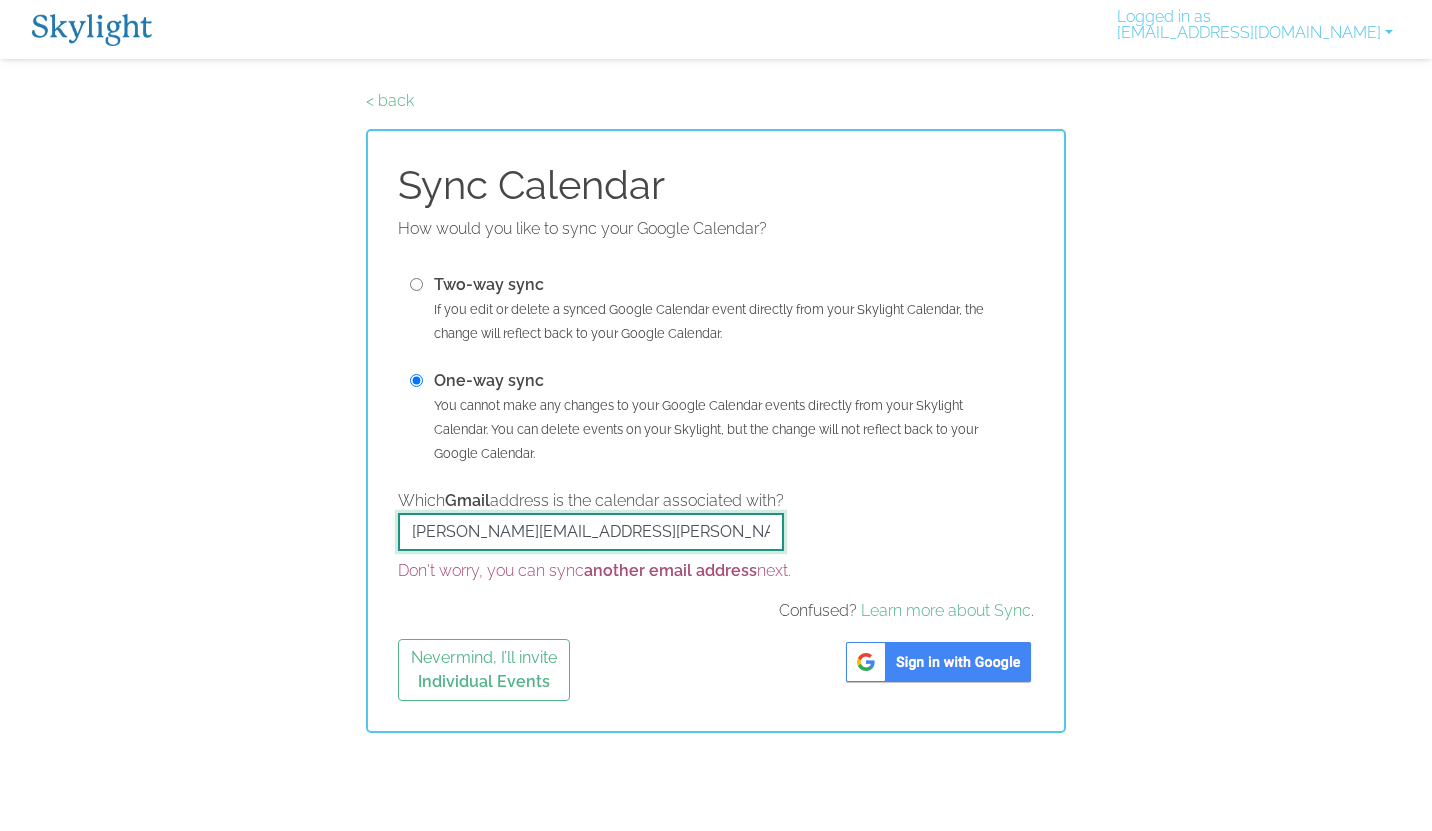 type on "[PERSON_NAME][EMAIL_ADDRESS][PERSON_NAME][DOMAIN_NAME]" 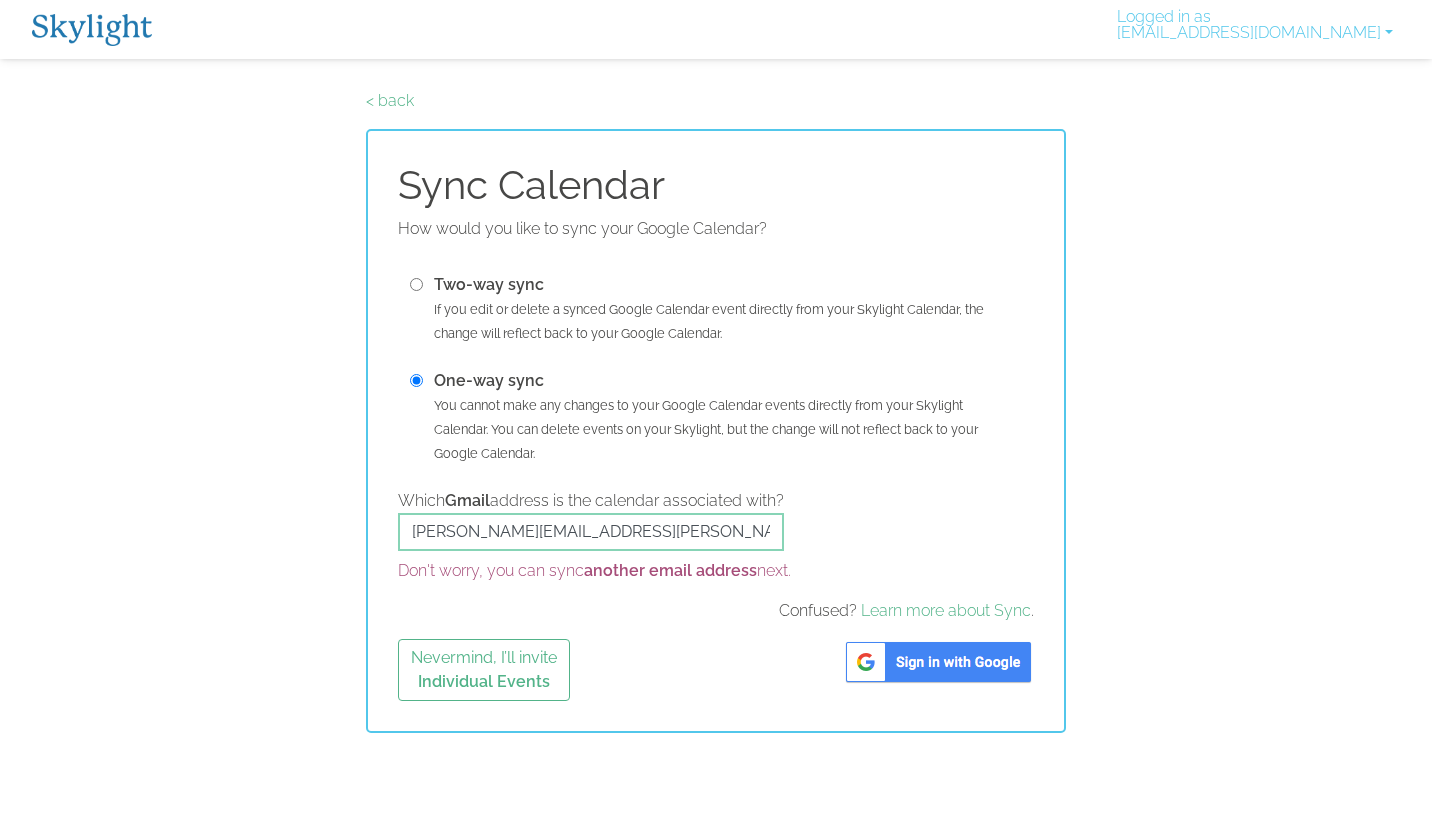 click at bounding box center [938, 662] 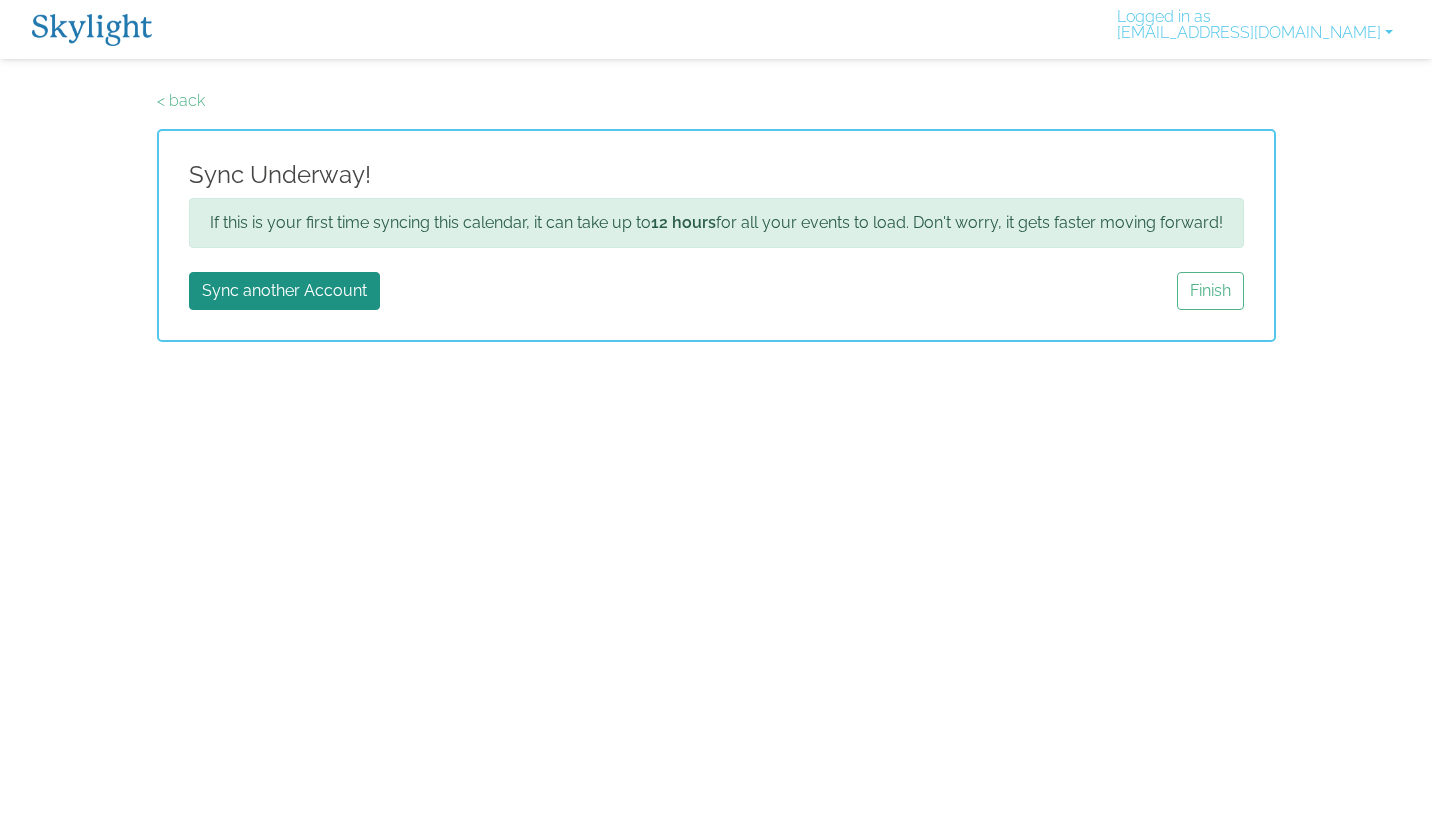 scroll, scrollTop: 0, scrollLeft: 0, axis: both 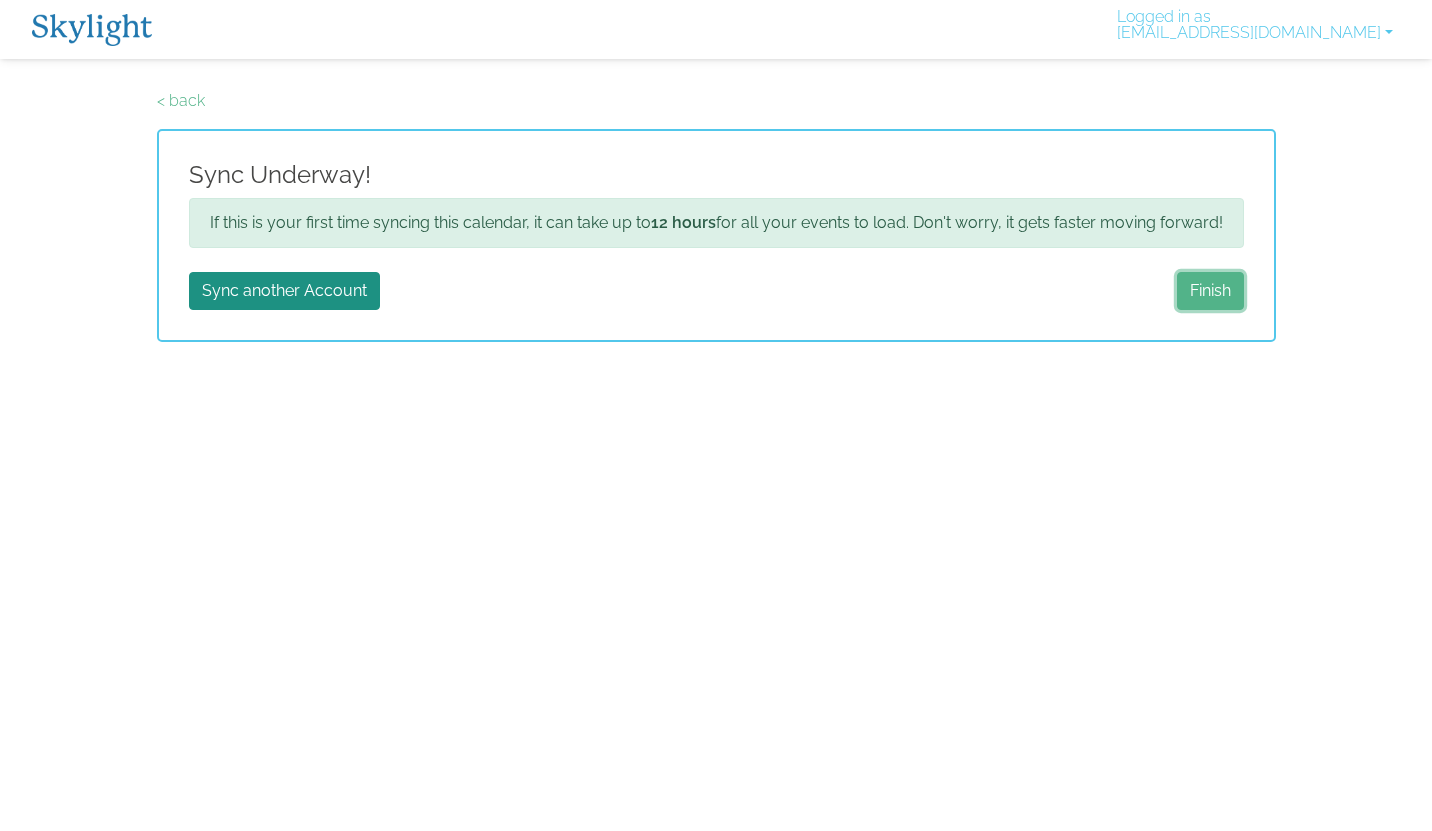 click on "Finish" at bounding box center [1210, 291] 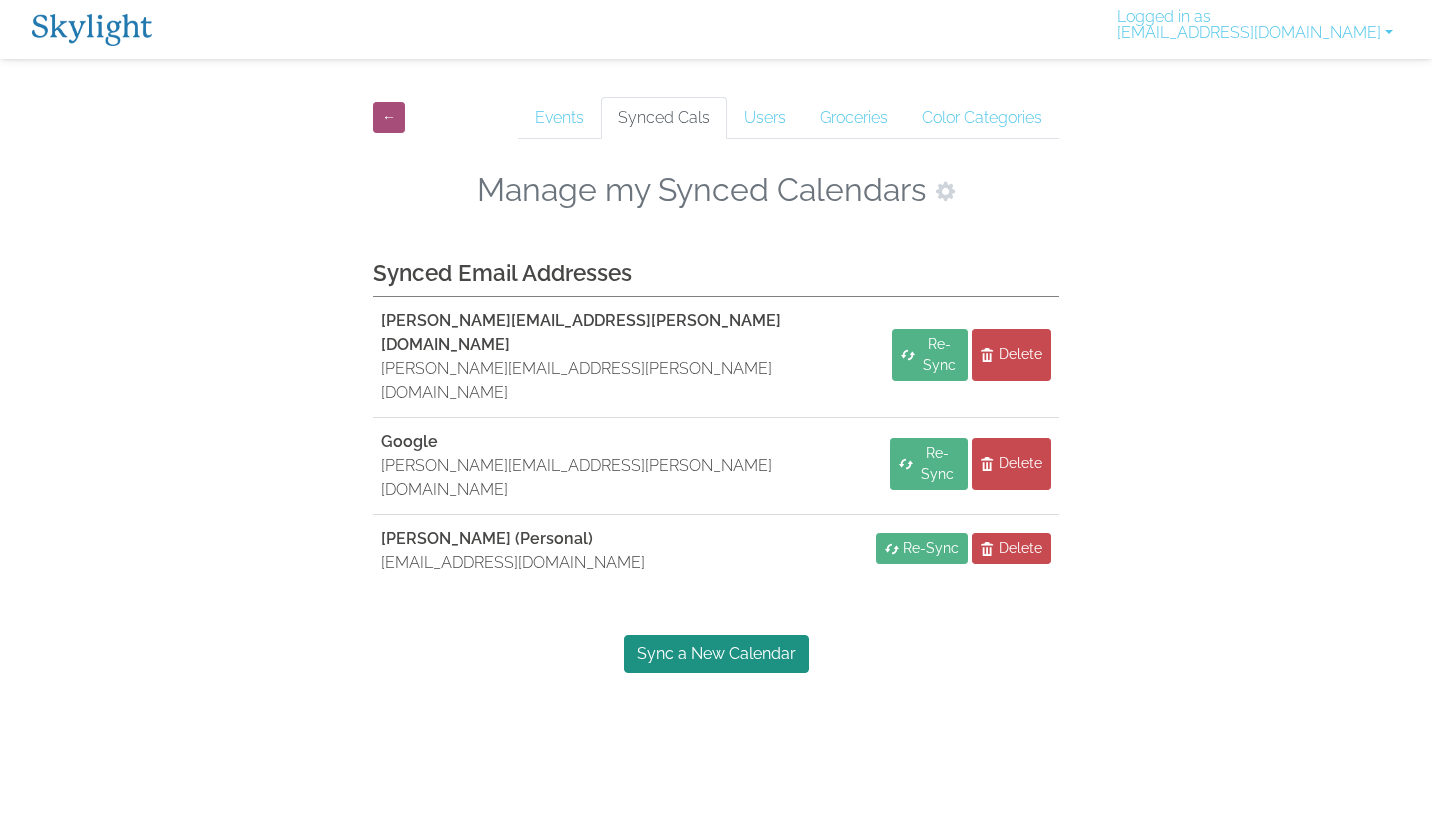 scroll, scrollTop: 0, scrollLeft: 0, axis: both 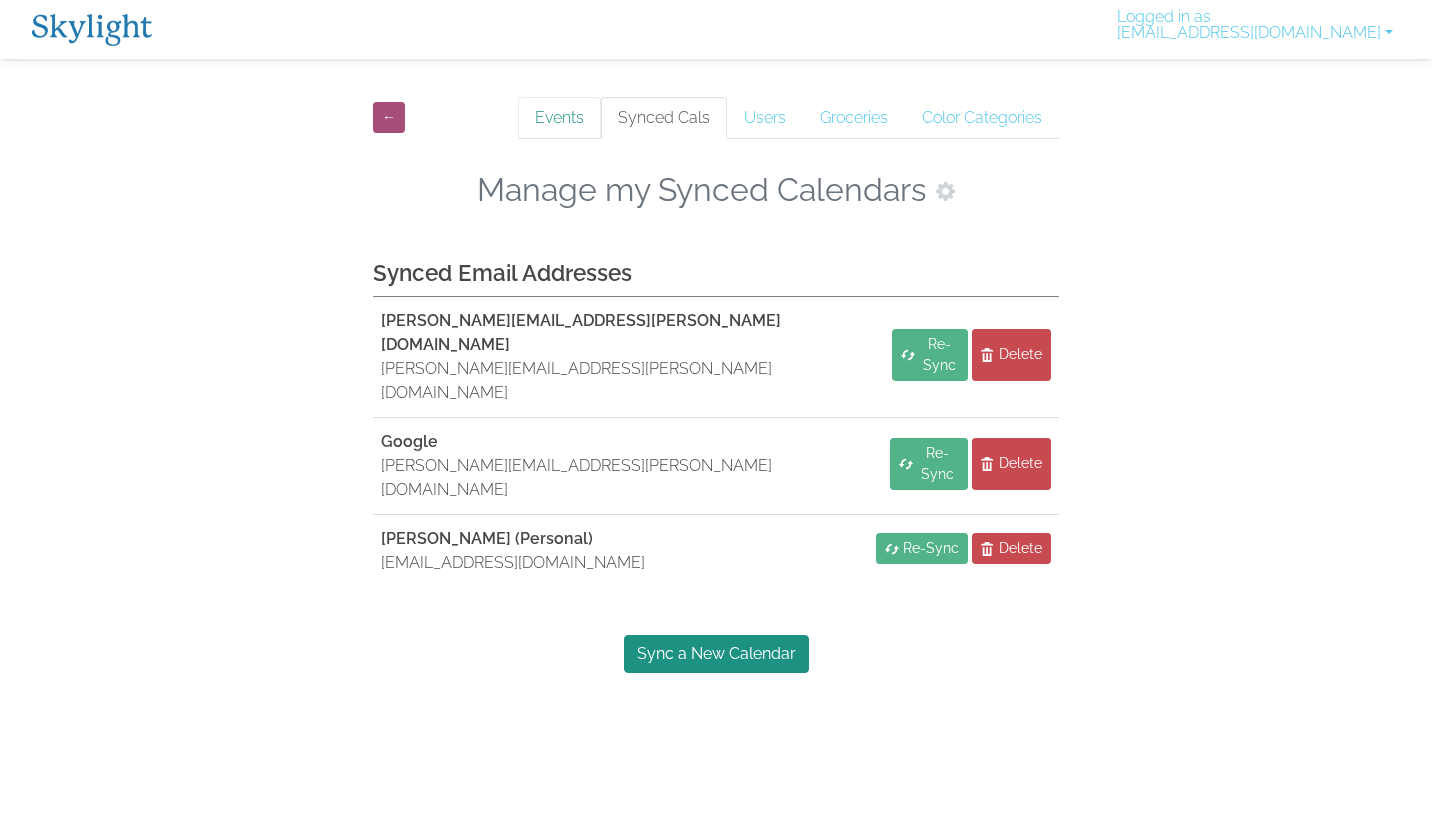 click on "Events" at bounding box center (559, 118) 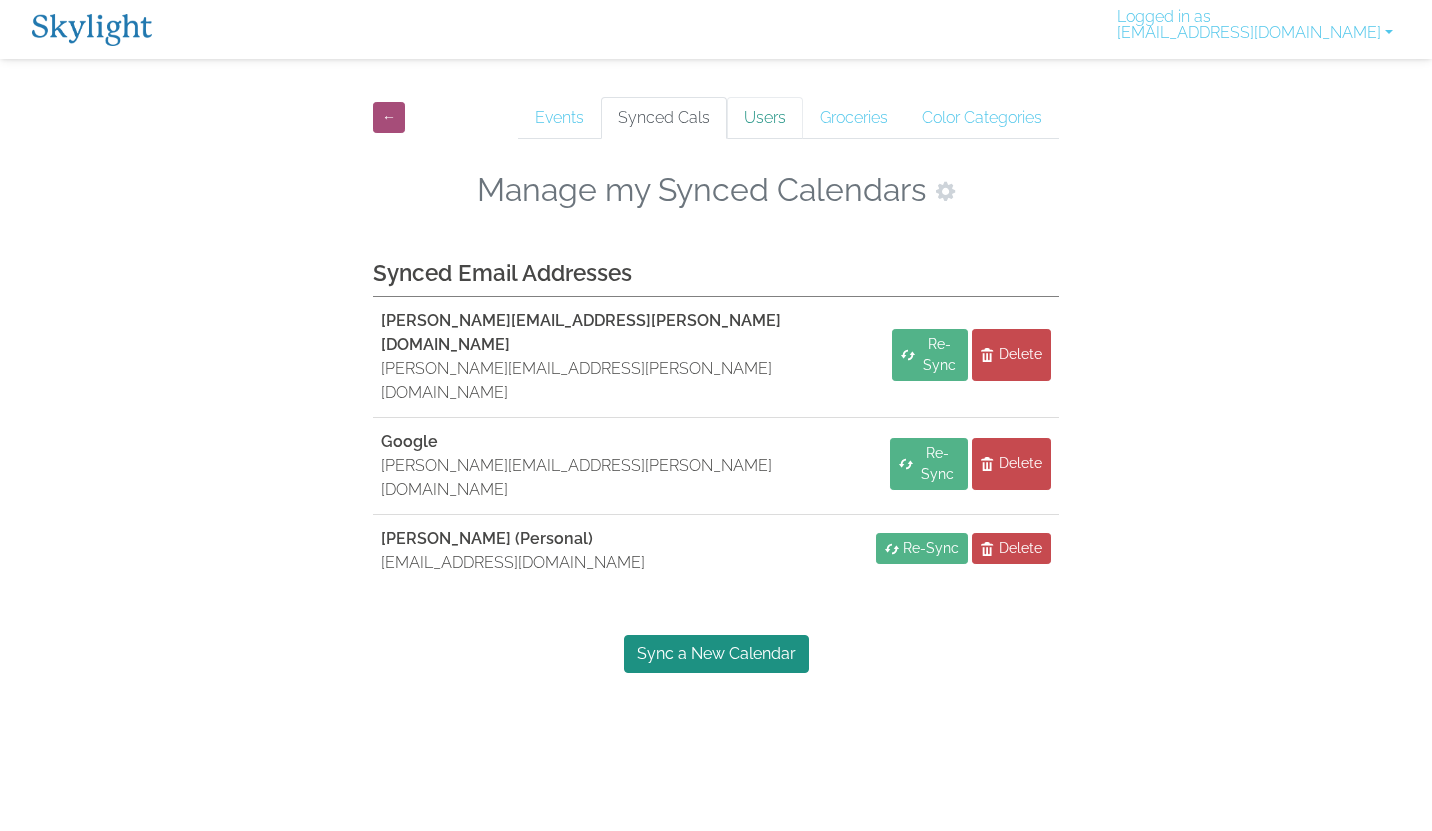 scroll, scrollTop: 0, scrollLeft: 0, axis: both 